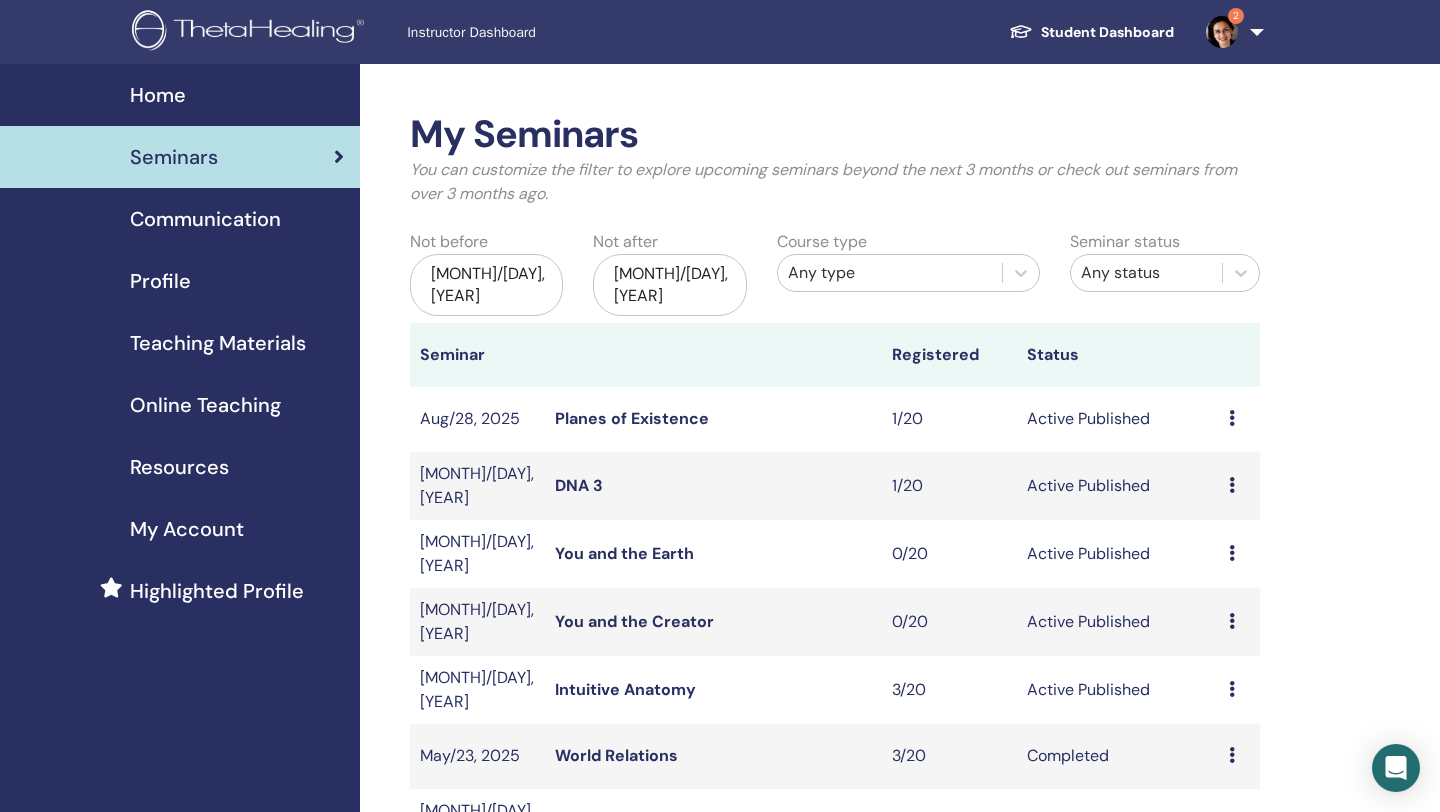 scroll, scrollTop: 0, scrollLeft: 0, axis: both 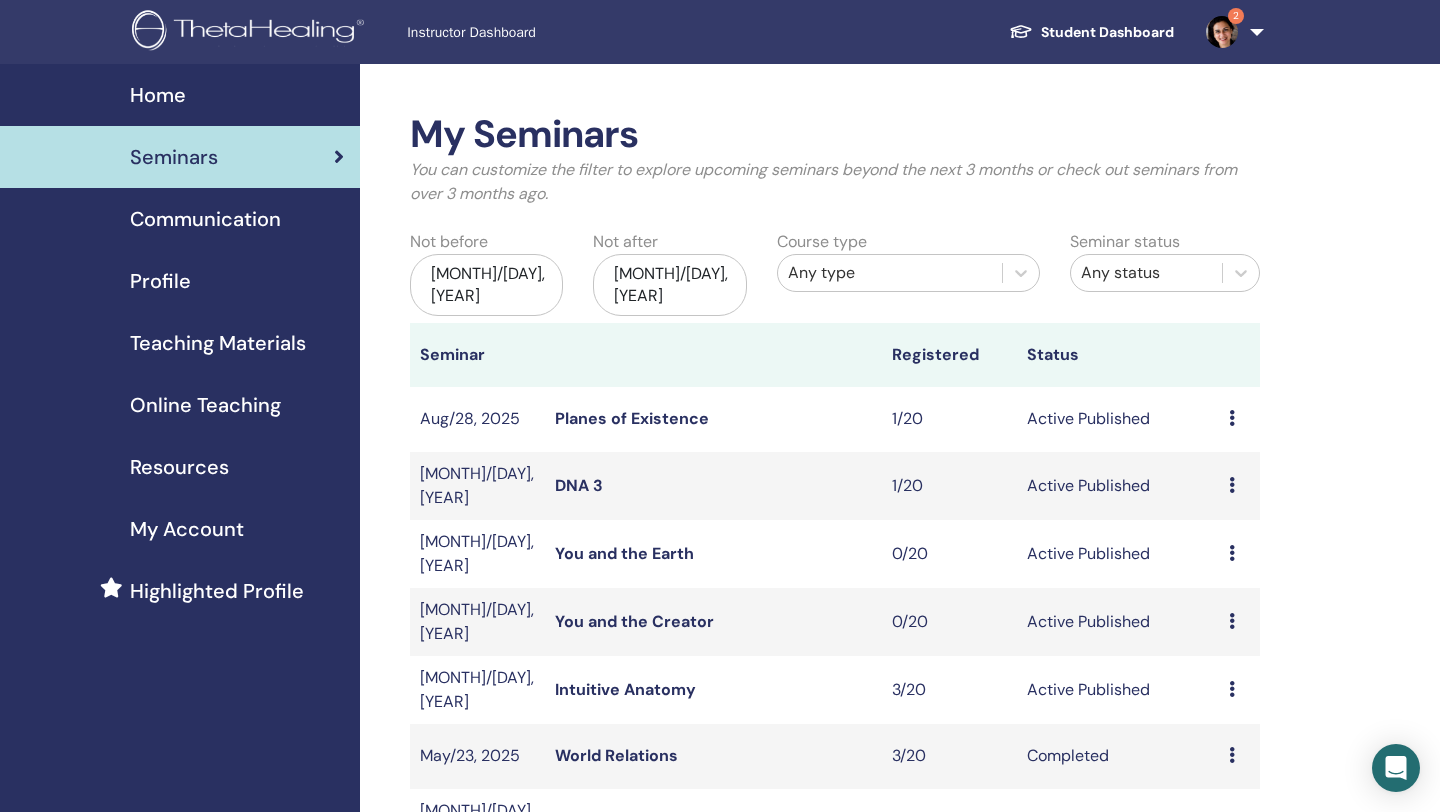click on "You and the Creator" at bounding box center [634, 621] 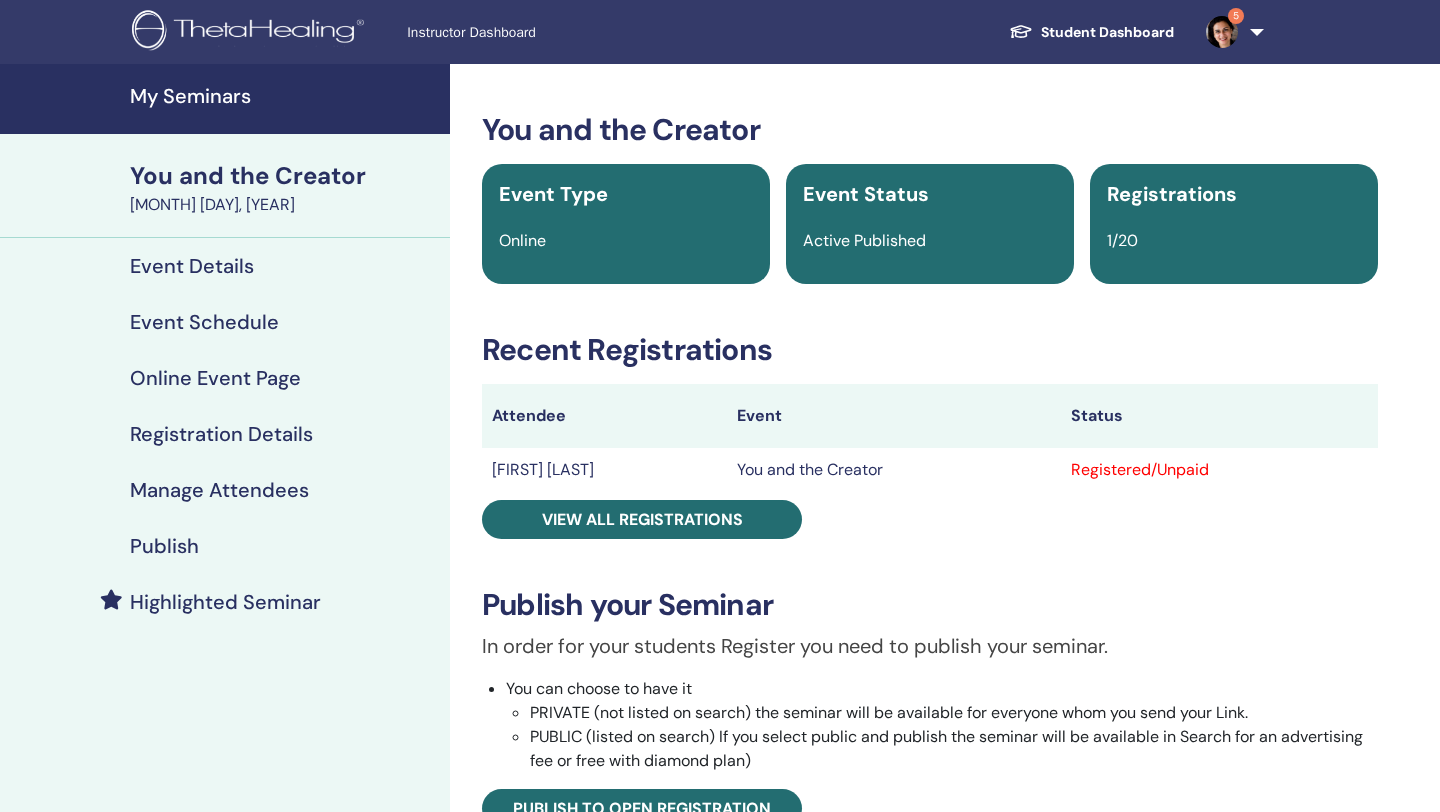 scroll, scrollTop: 0, scrollLeft: 0, axis: both 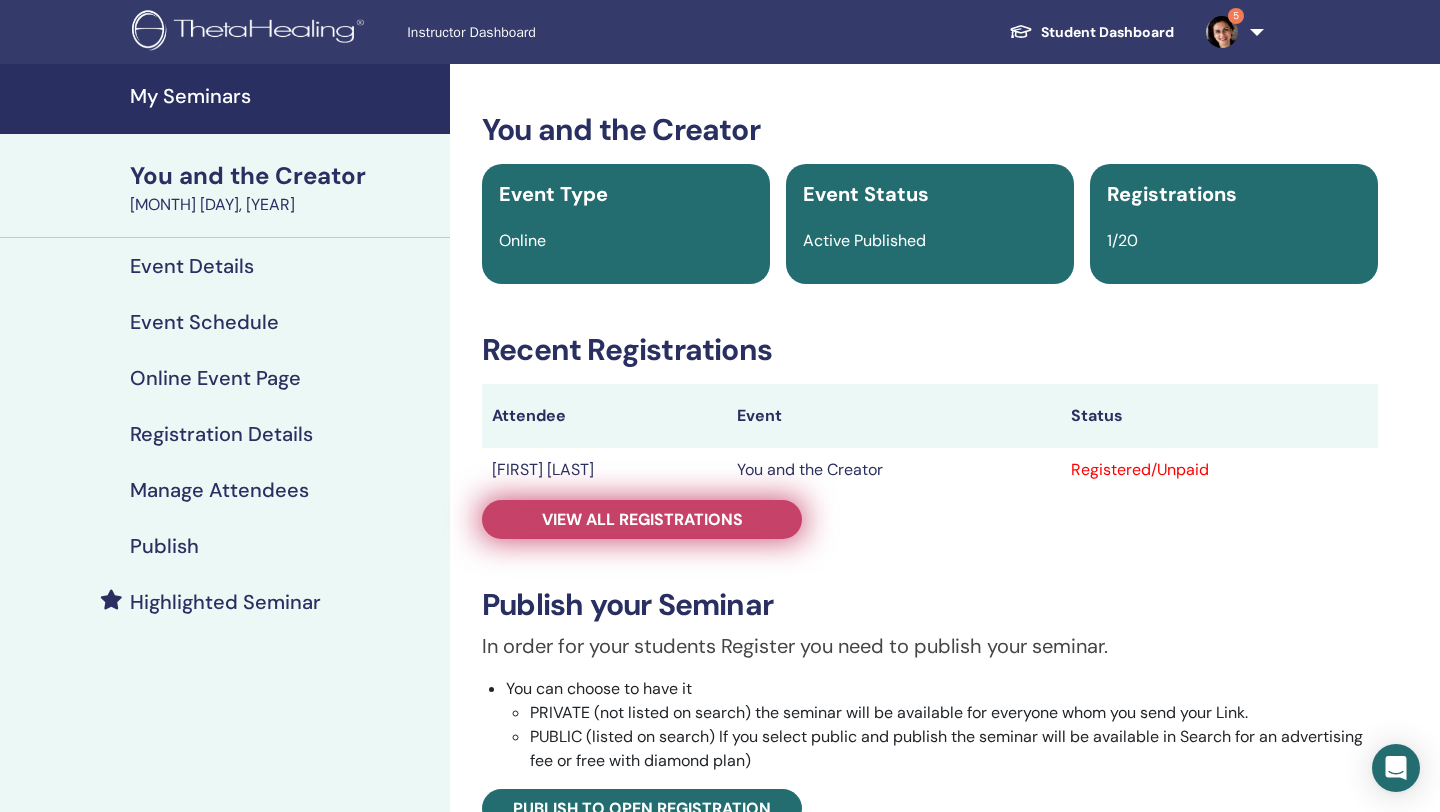 click on "View all registrations" at bounding box center (642, 519) 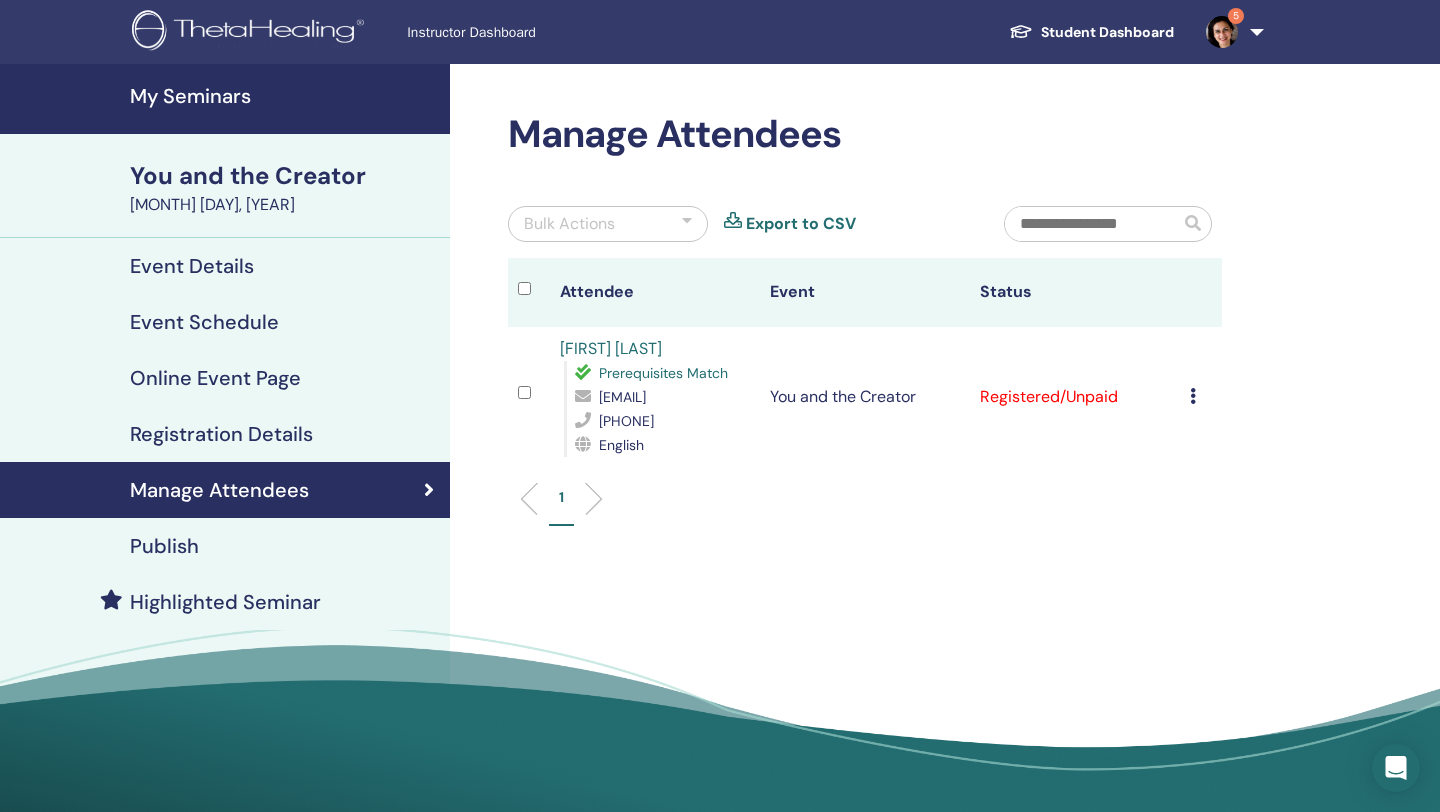click at bounding box center [1193, 396] 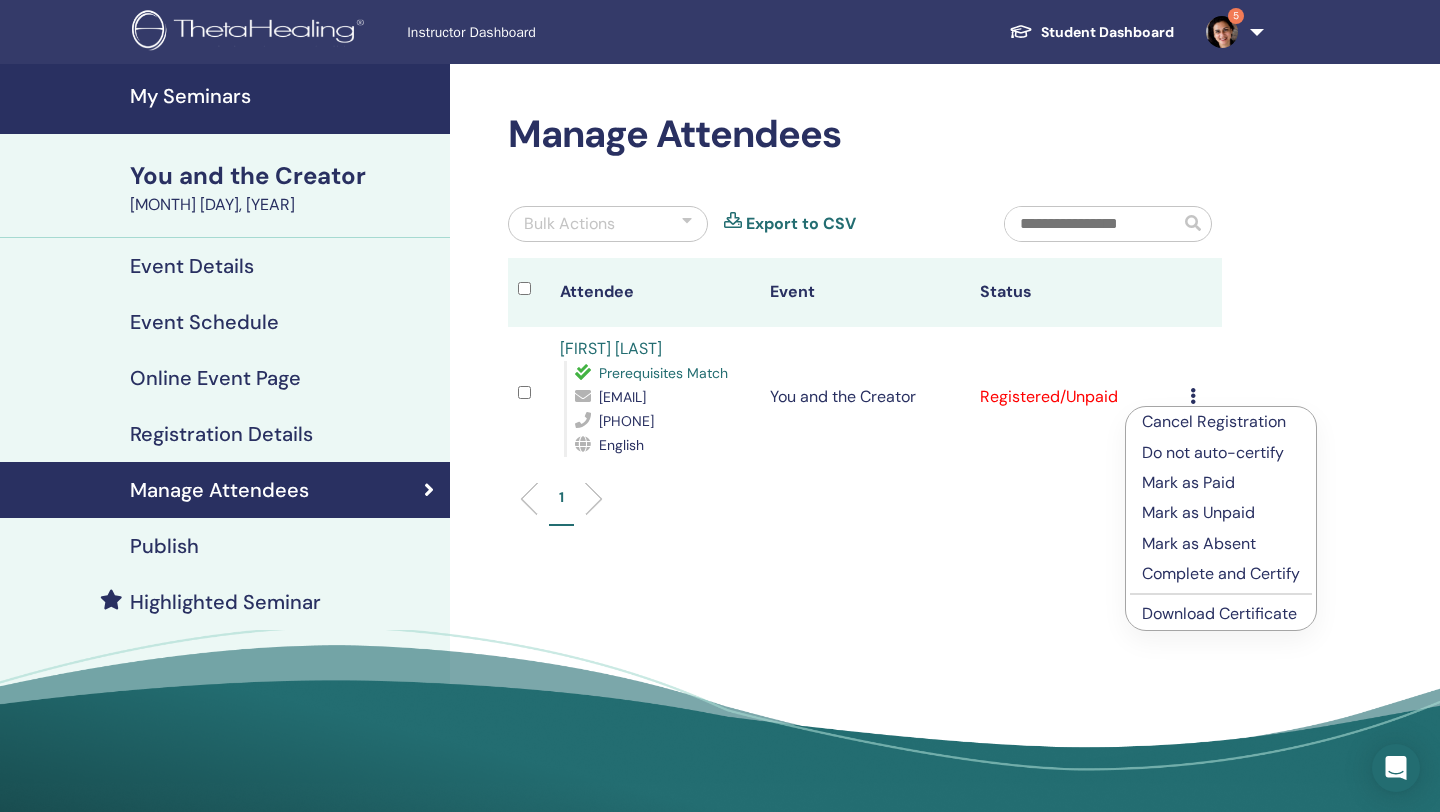 click on "Mark as Paid" at bounding box center [1221, 483] 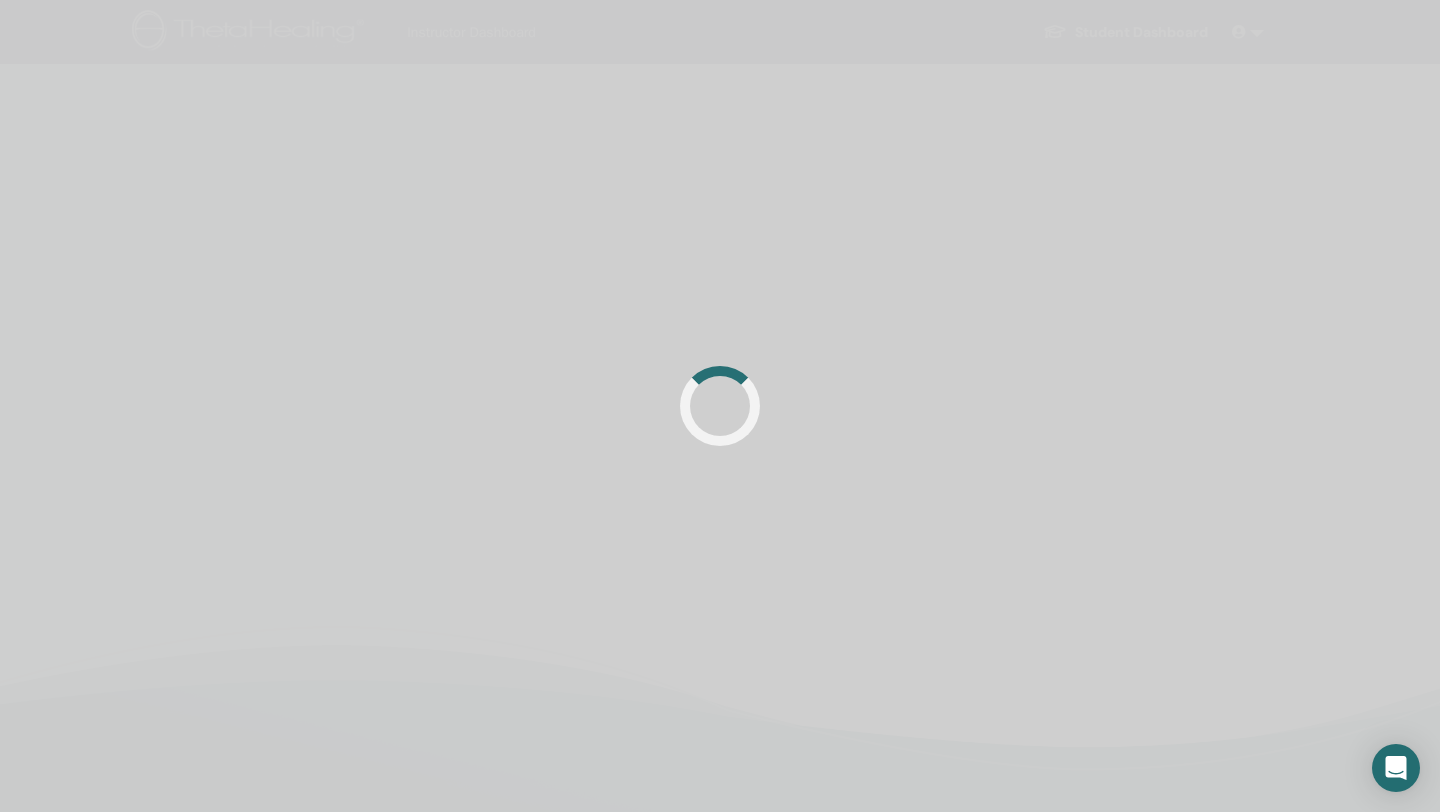scroll, scrollTop: 0, scrollLeft: 0, axis: both 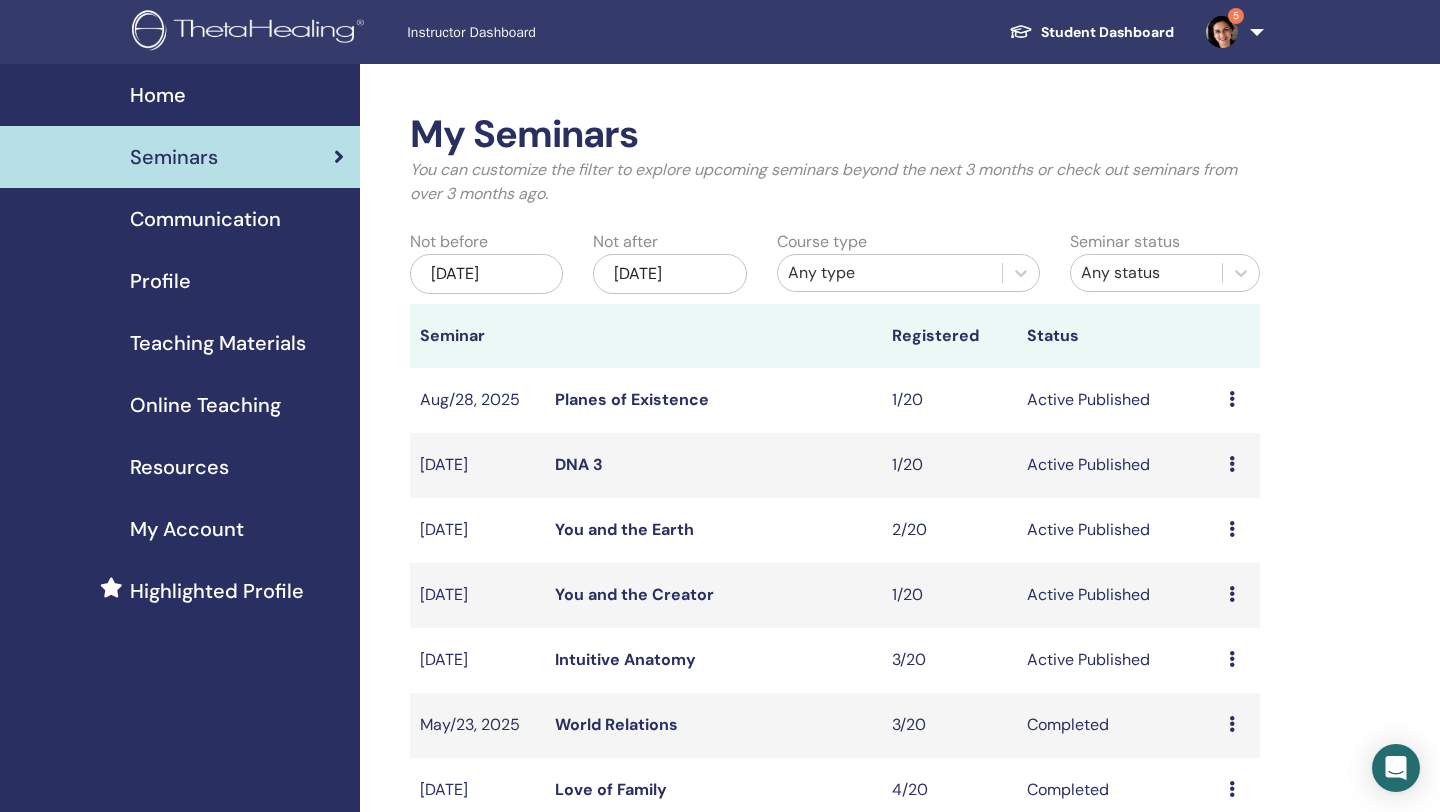 click on "You and the Earth" at bounding box center [624, 529] 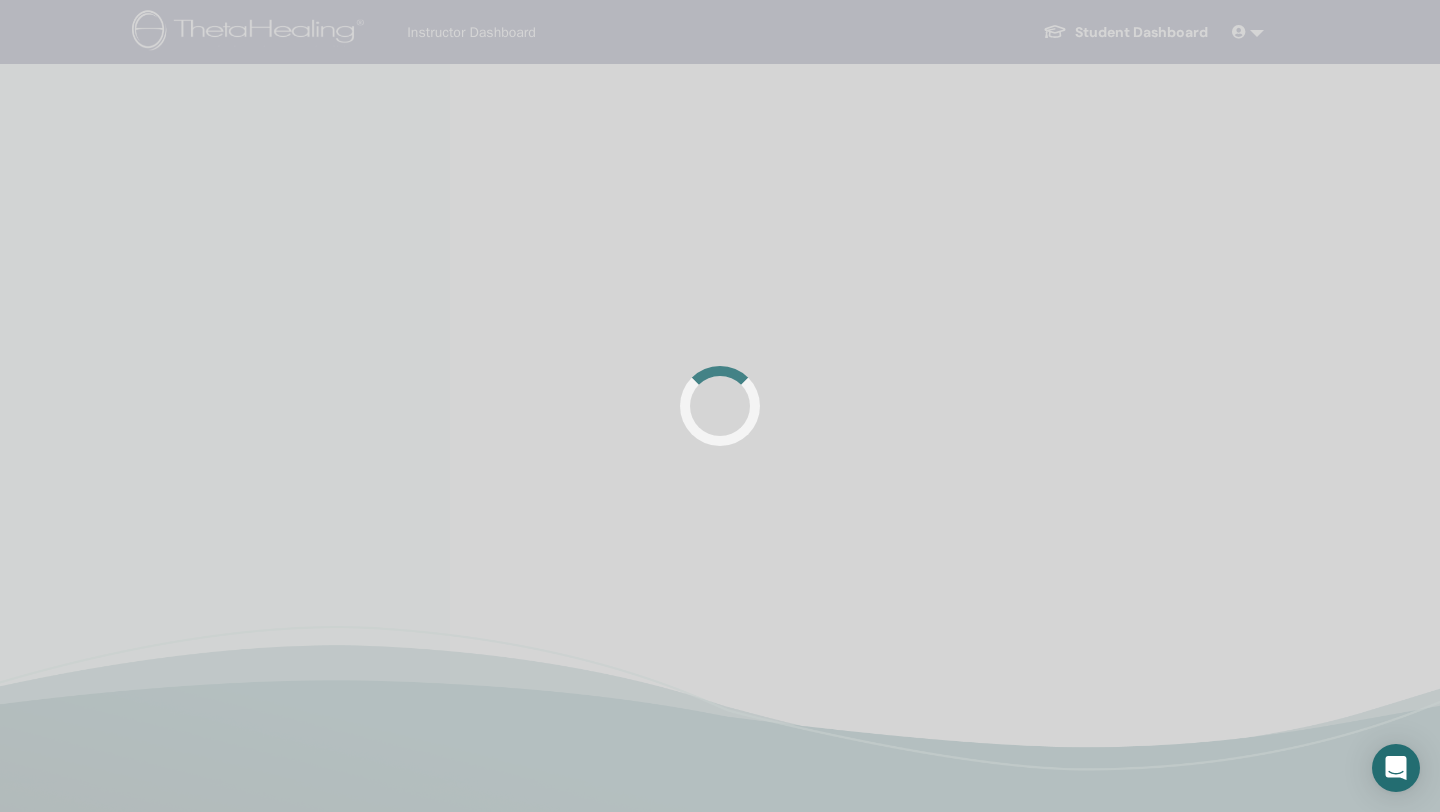 scroll, scrollTop: 0, scrollLeft: 0, axis: both 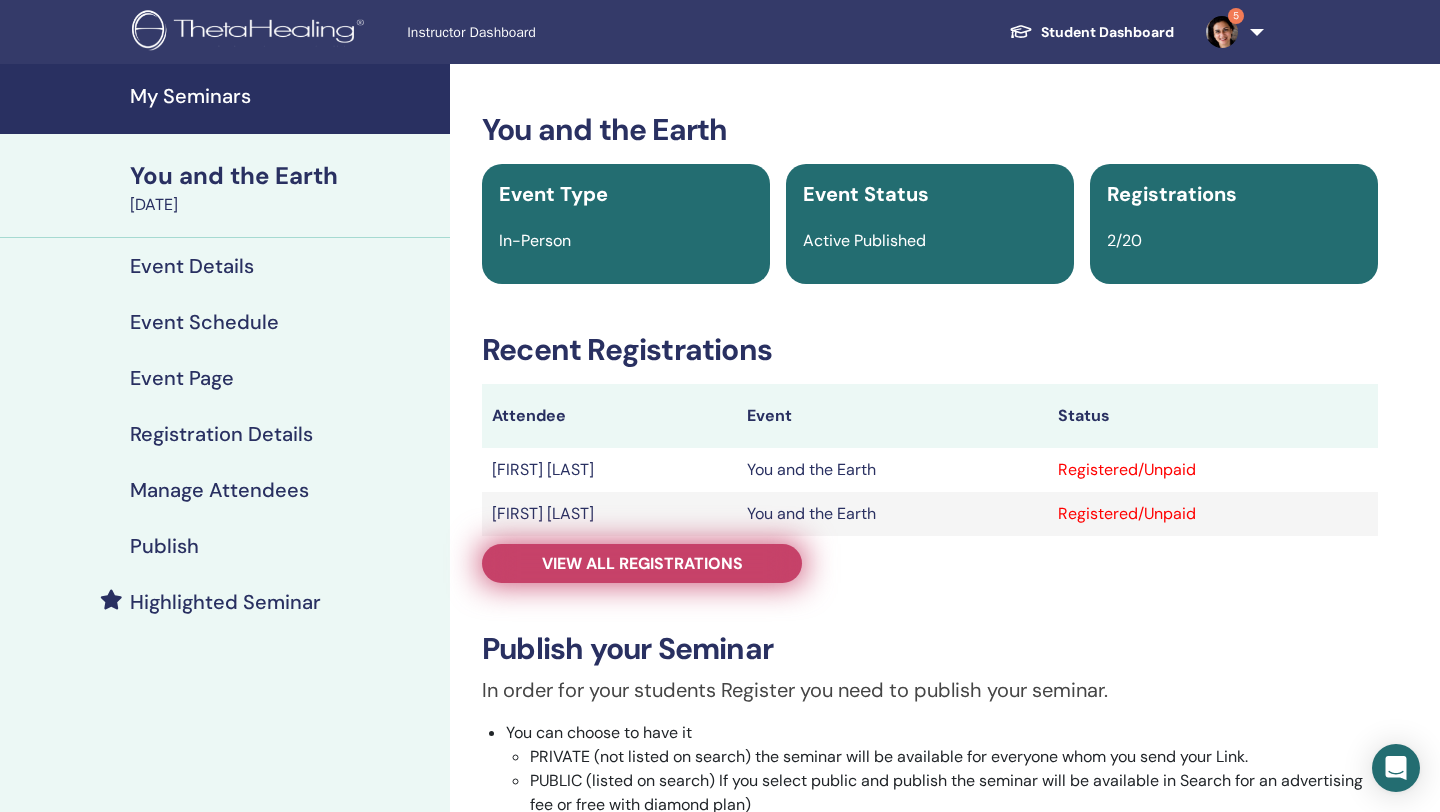 click on "View all registrations" at bounding box center (642, 563) 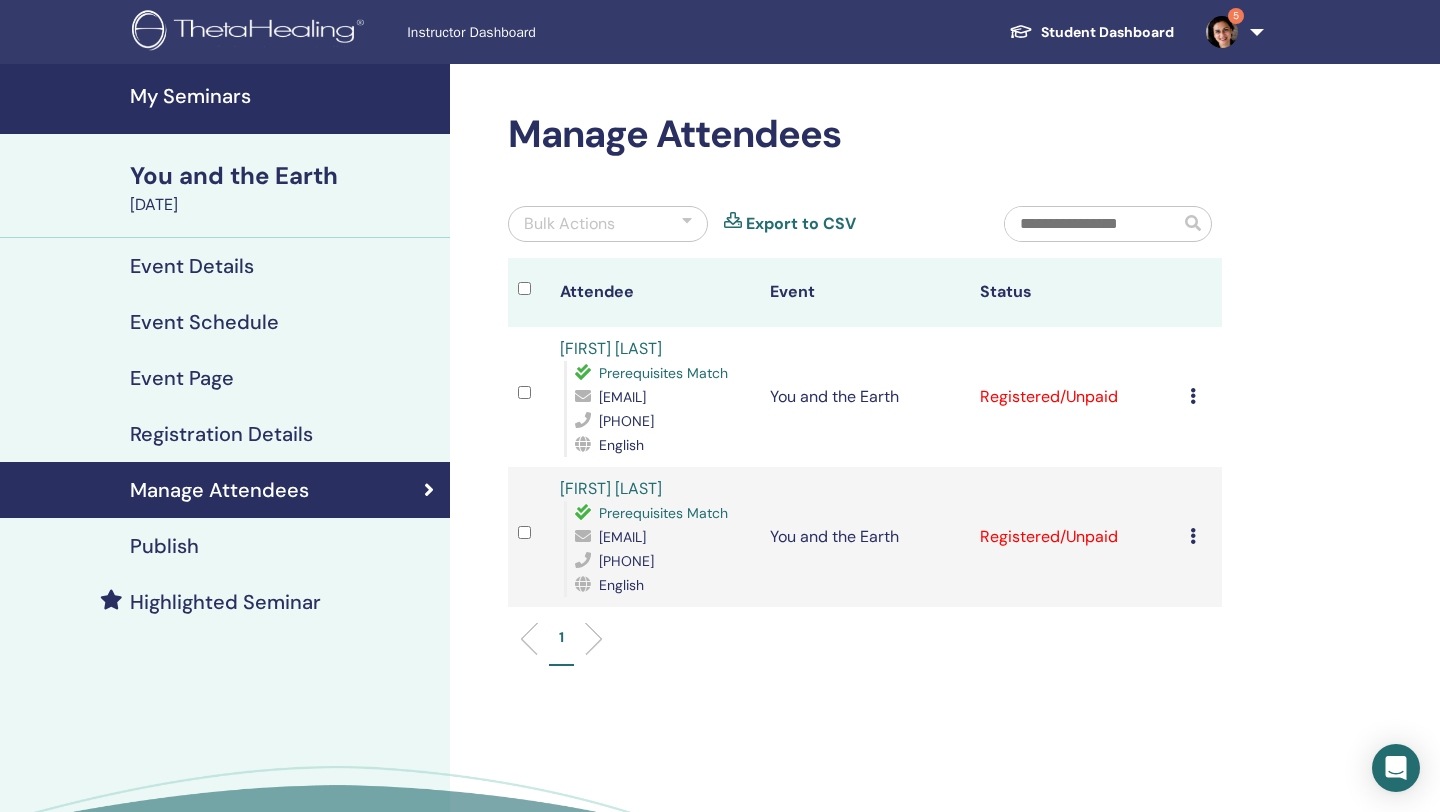 click at bounding box center [1193, 396] 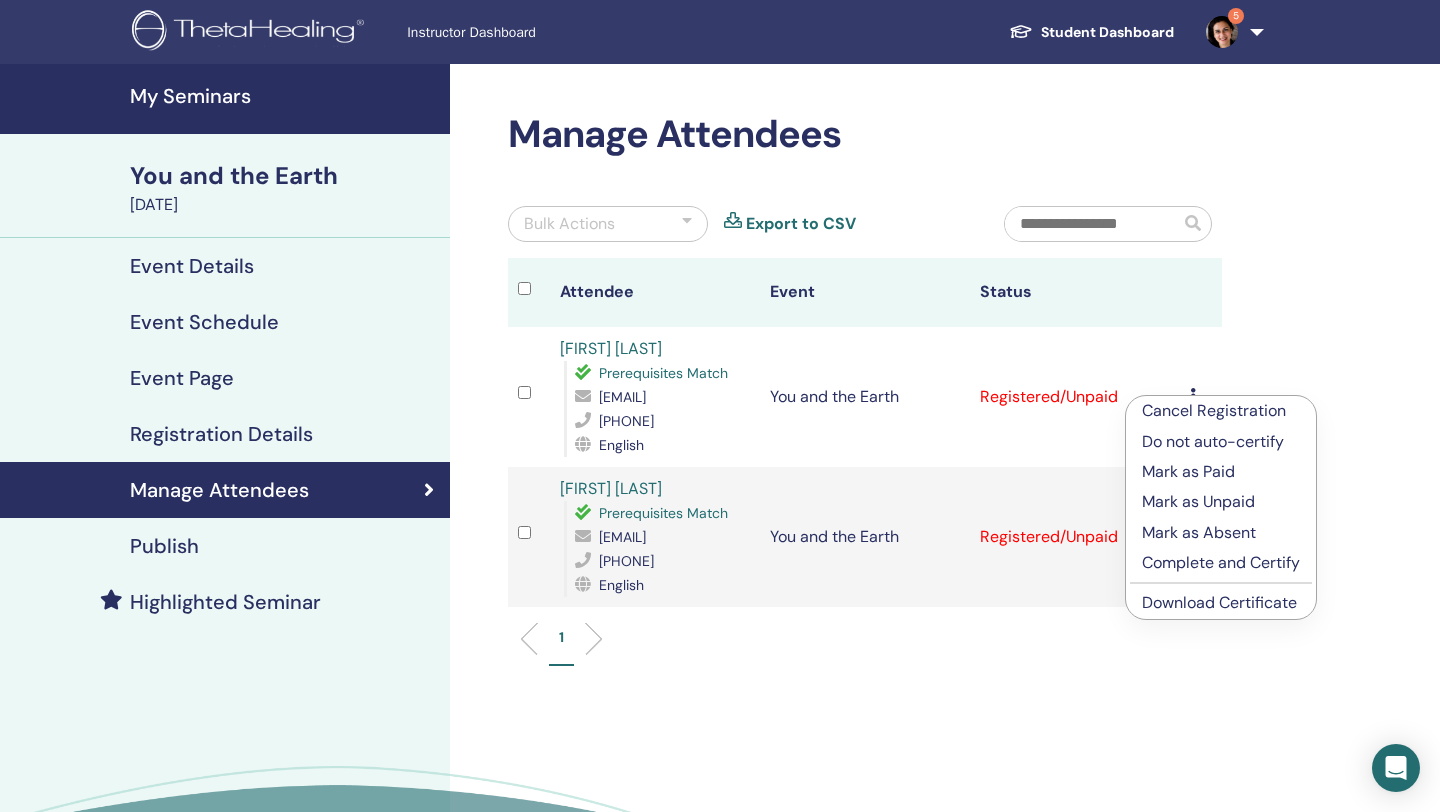 click on "Mark as Paid" at bounding box center (1221, 472) 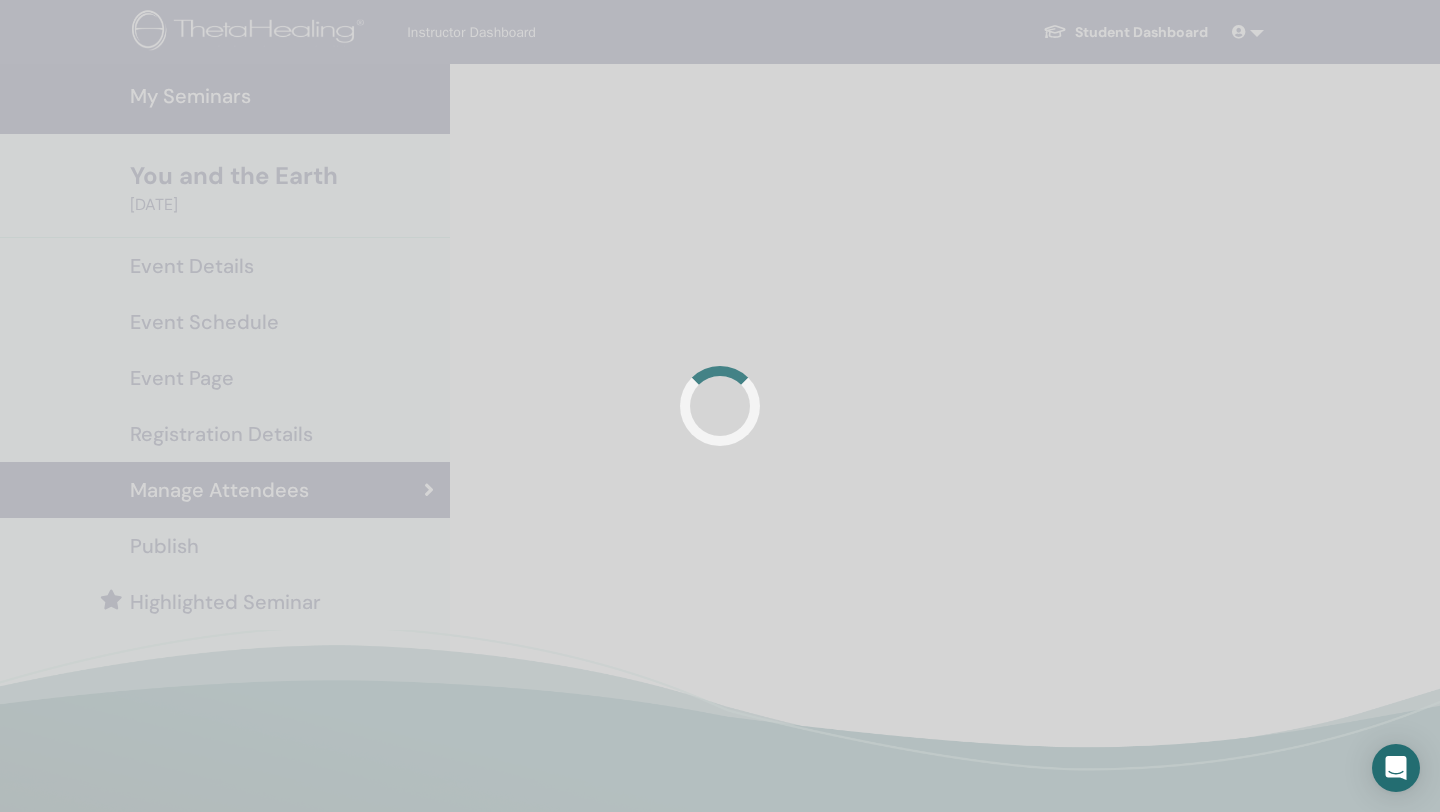 scroll, scrollTop: 0, scrollLeft: 0, axis: both 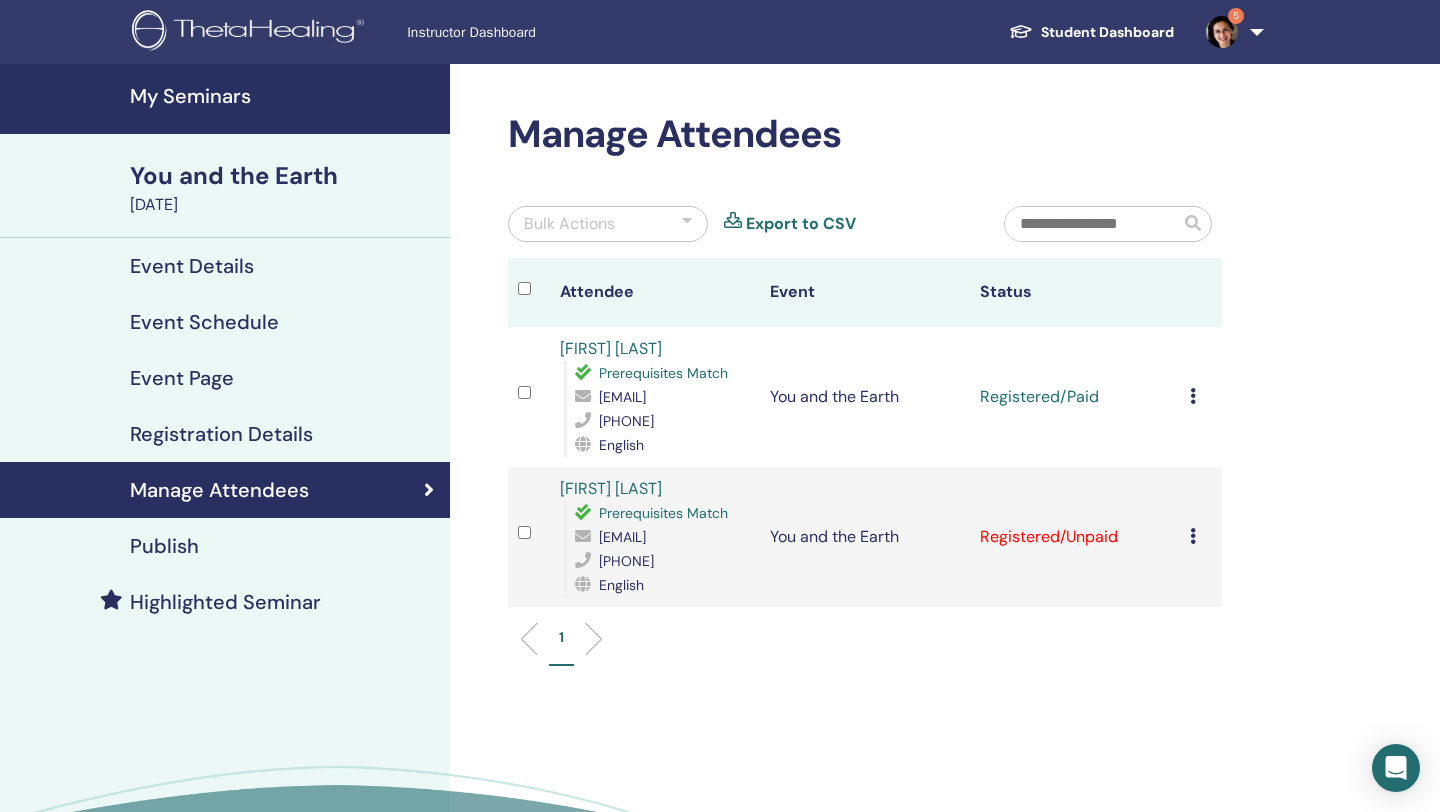 click at bounding box center [1193, 536] 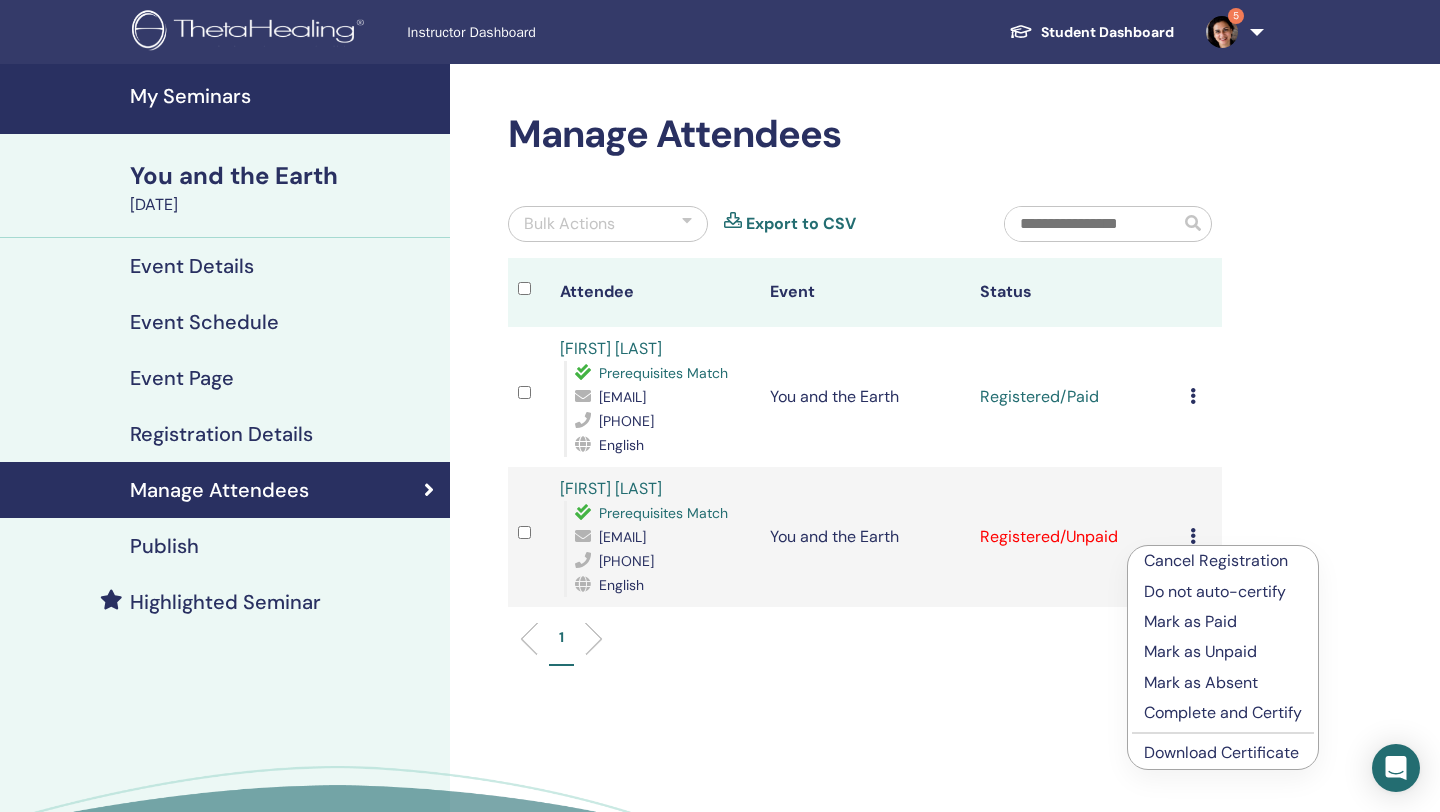 click on "Mark as Paid" at bounding box center [1223, 622] 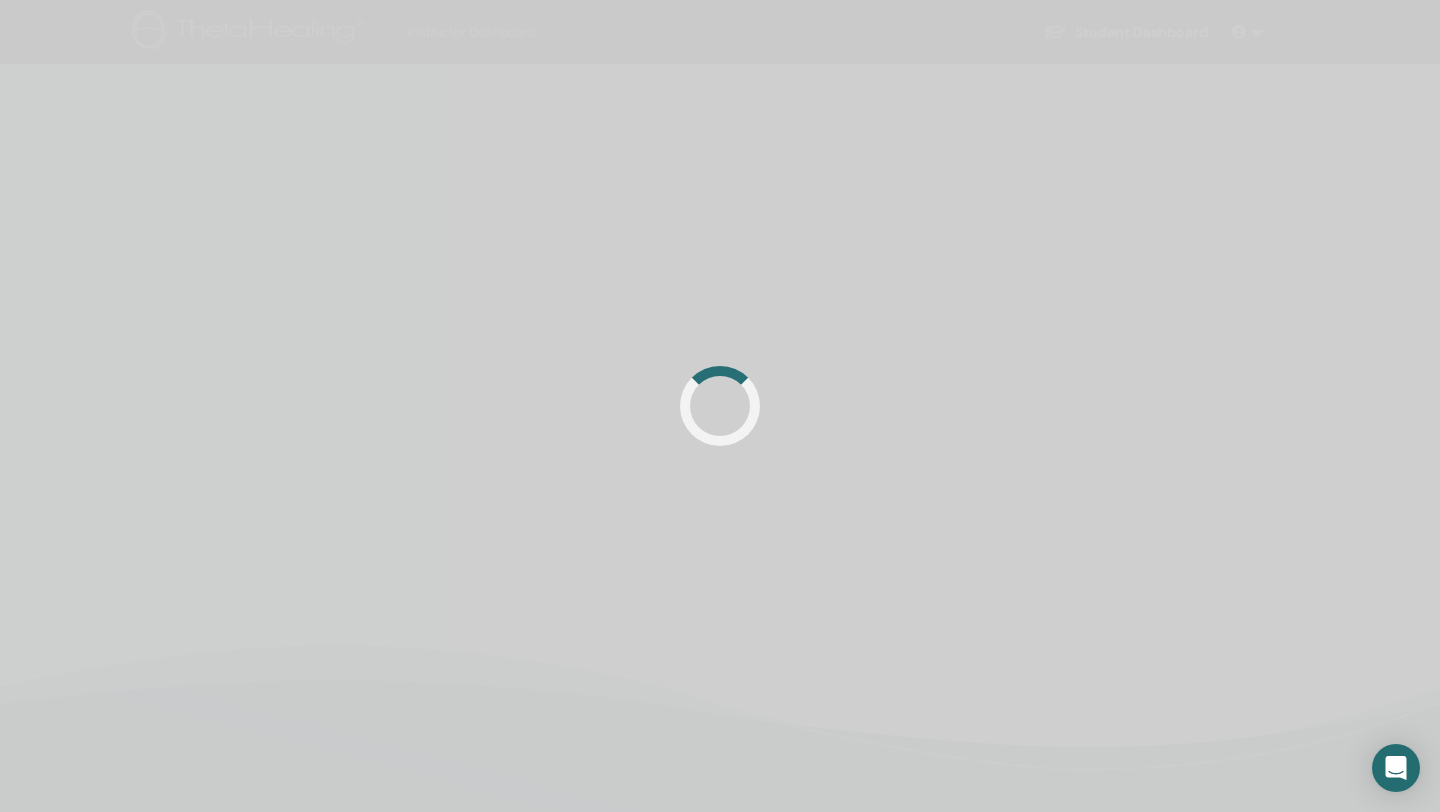 scroll, scrollTop: 0, scrollLeft: 0, axis: both 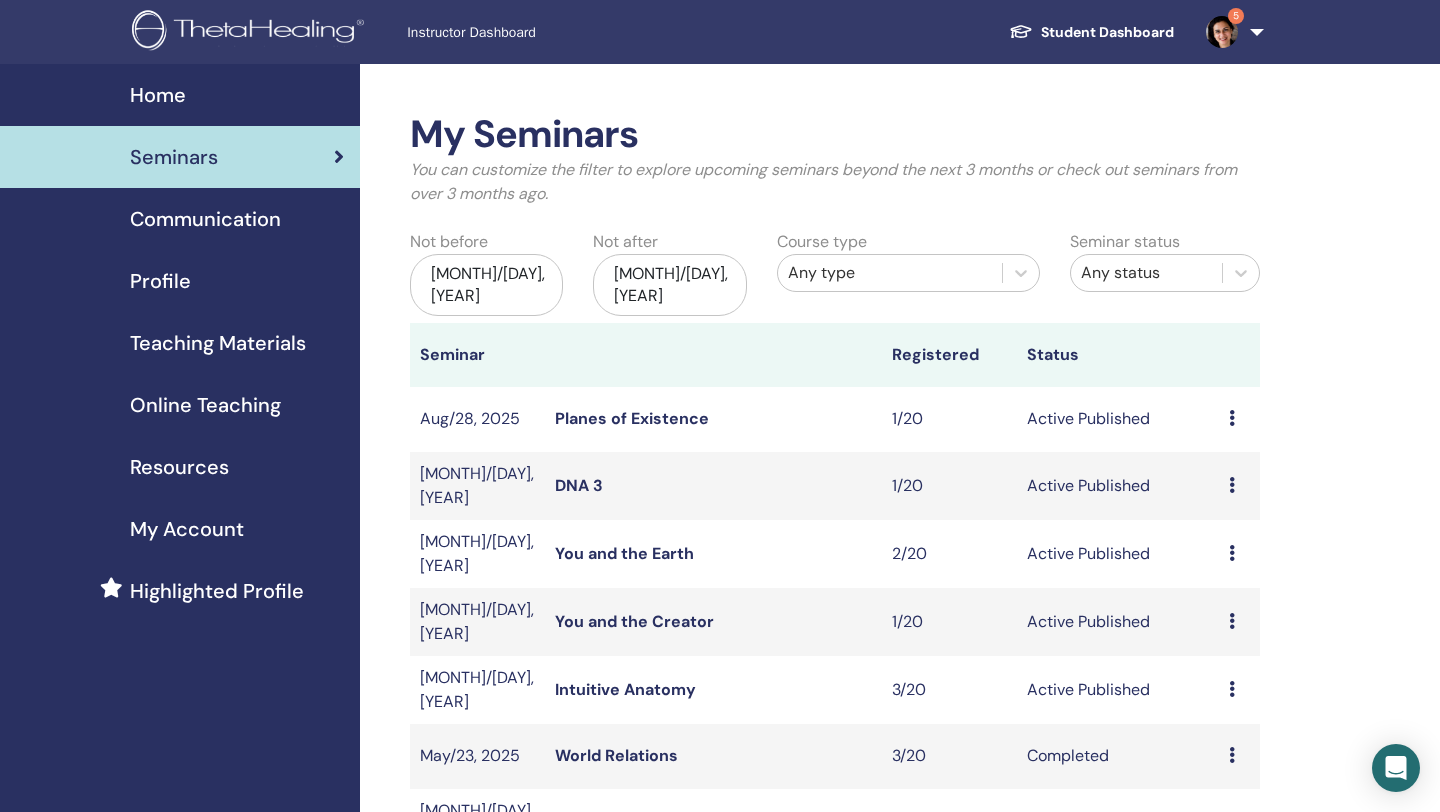click on "DNA 3" at bounding box center [579, 485] 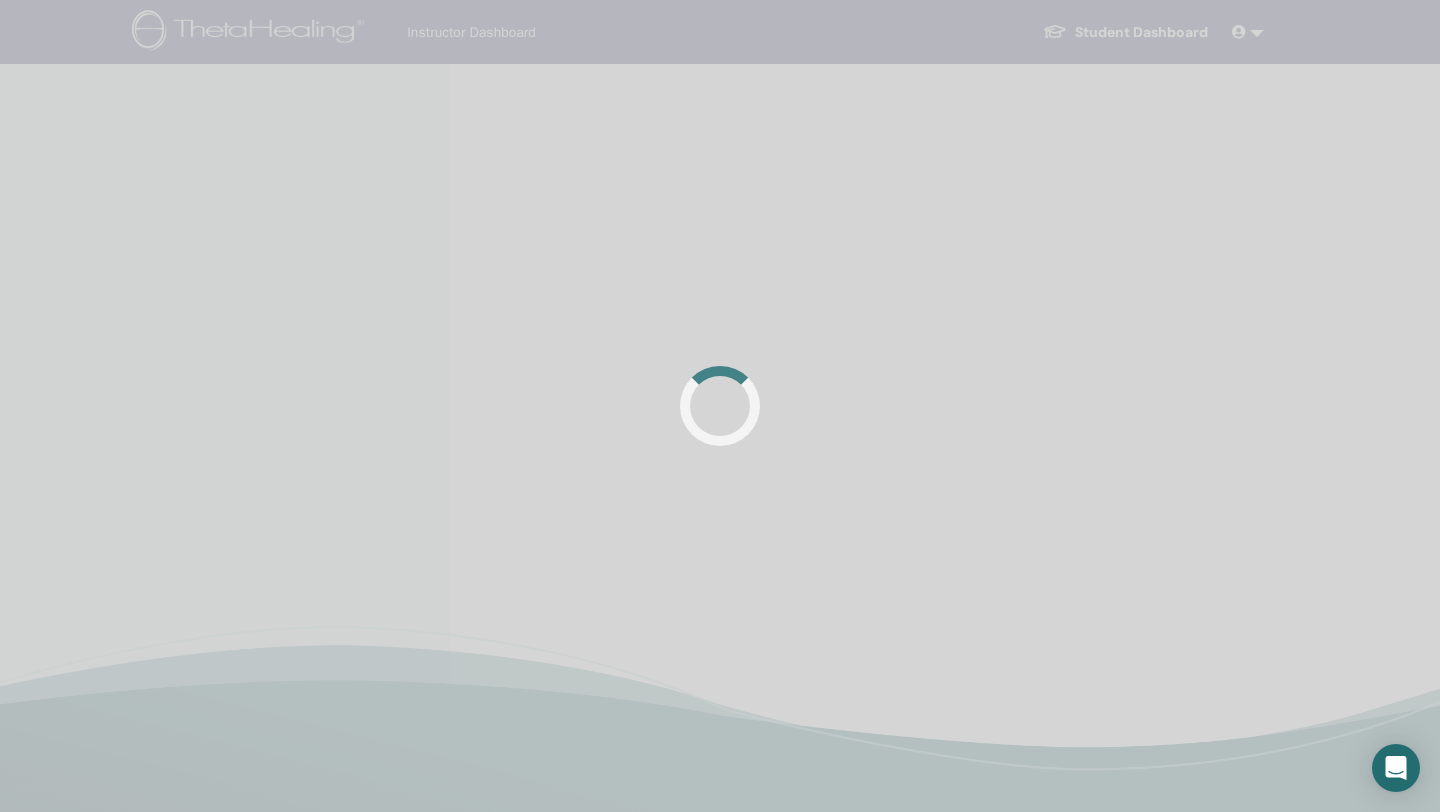 scroll, scrollTop: 0, scrollLeft: 0, axis: both 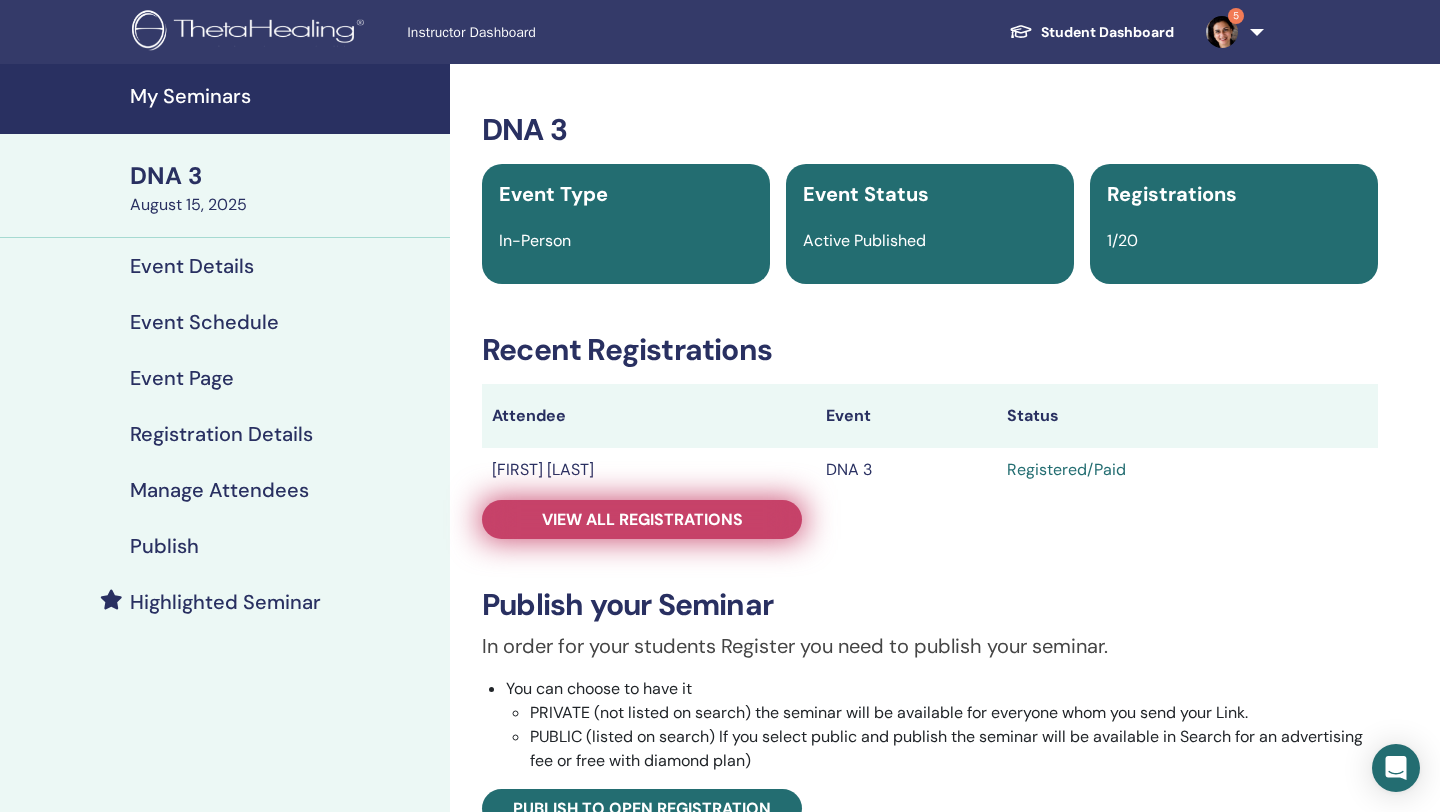 click on "View all registrations" at bounding box center [642, 519] 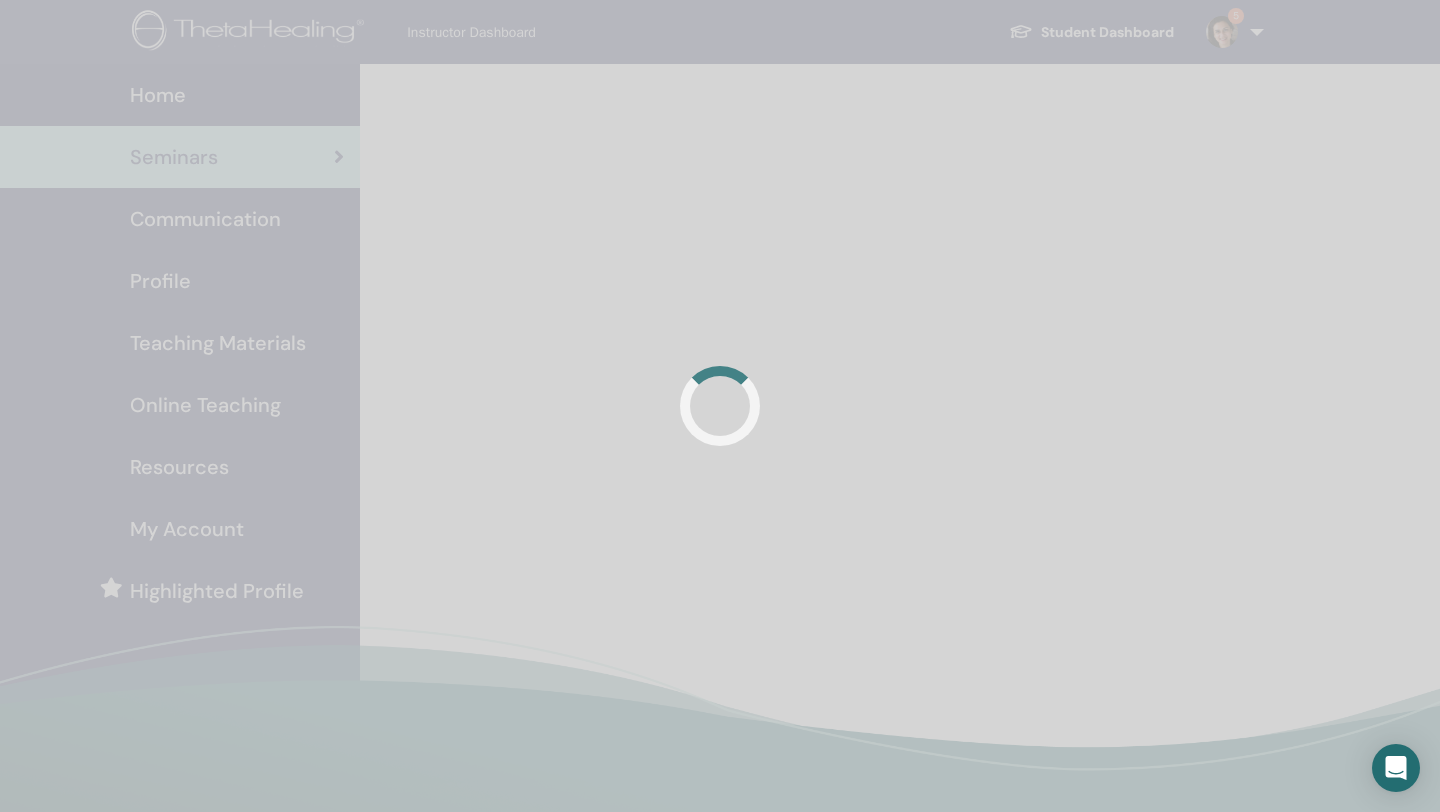 scroll, scrollTop: 0, scrollLeft: 0, axis: both 